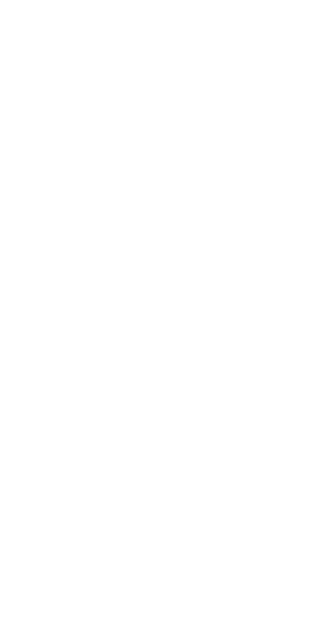 scroll, scrollTop: 0, scrollLeft: 0, axis: both 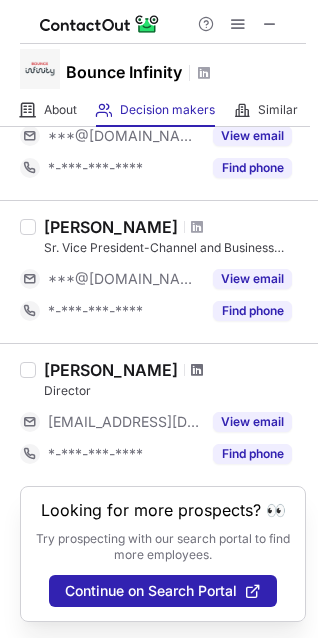 click at bounding box center [197, 370] 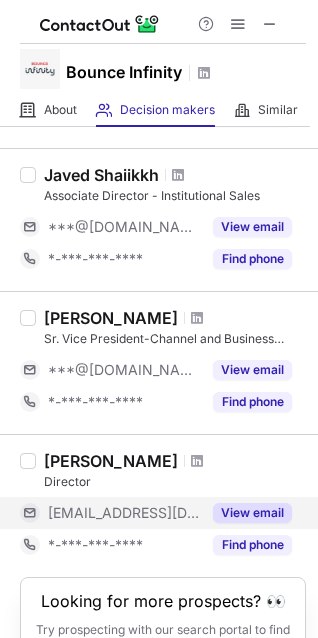 scroll, scrollTop: 1322, scrollLeft: 0, axis: vertical 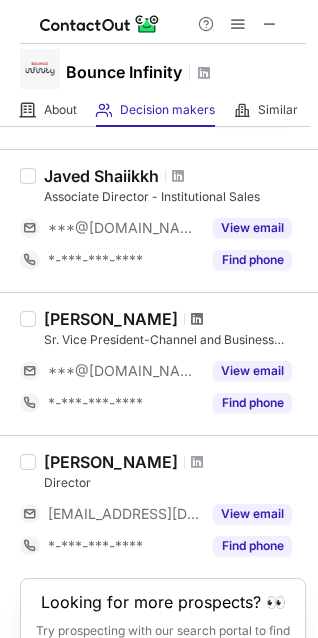 click at bounding box center [197, 319] 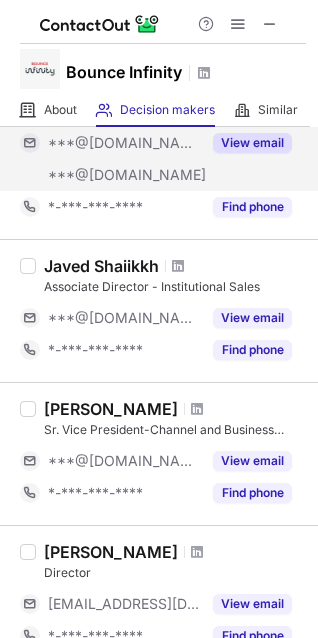 scroll, scrollTop: 1286, scrollLeft: 0, axis: vertical 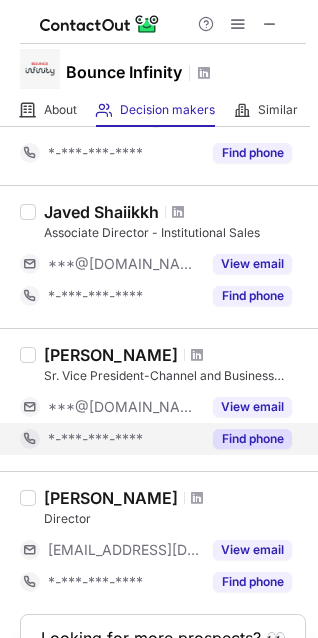 click on "Find phone" at bounding box center (252, 439) 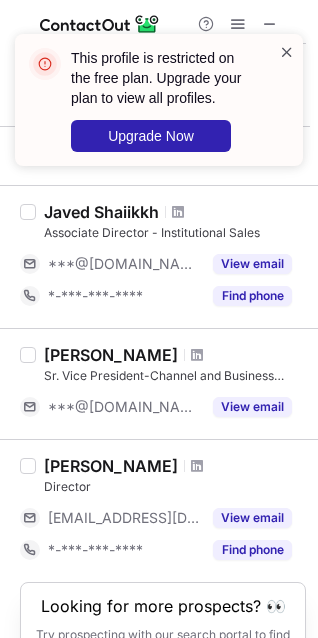 click at bounding box center [287, 52] 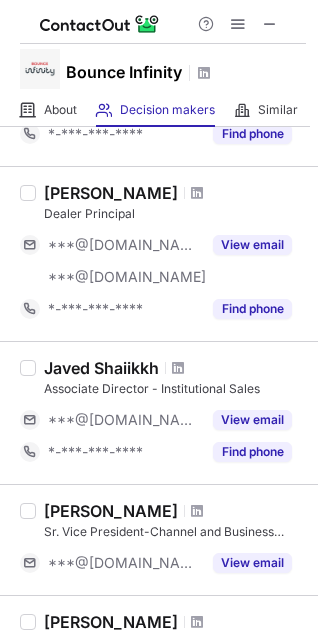 scroll, scrollTop: 1133, scrollLeft: 0, axis: vertical 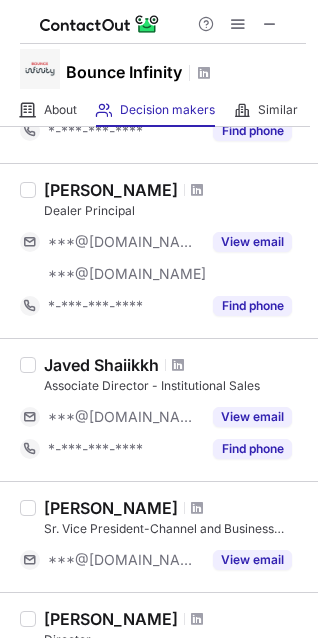click at bounding box center (178, 365) 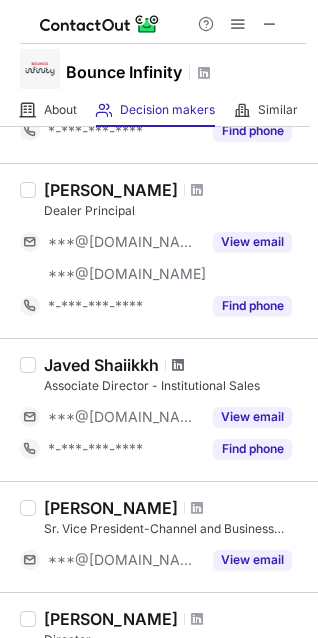 click at bounding box center (178, 365) 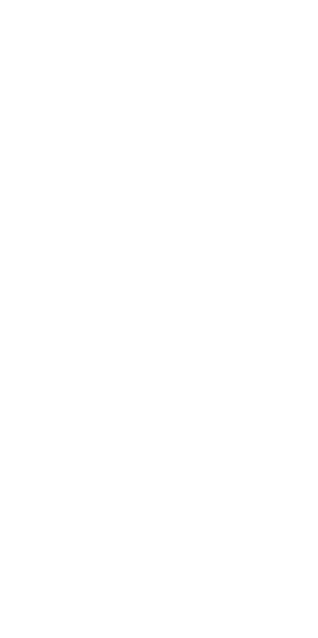 scroll, scrollTop: 0, scrollLeft: 0, axis: both 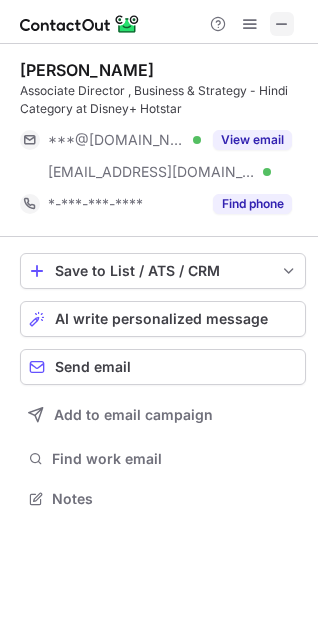 click at bounding box center (282, 24) 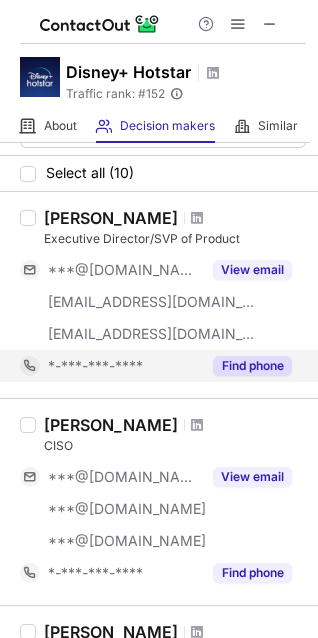 scroll, scrollTop: 40, scrollLeft: 0, axis: vertical 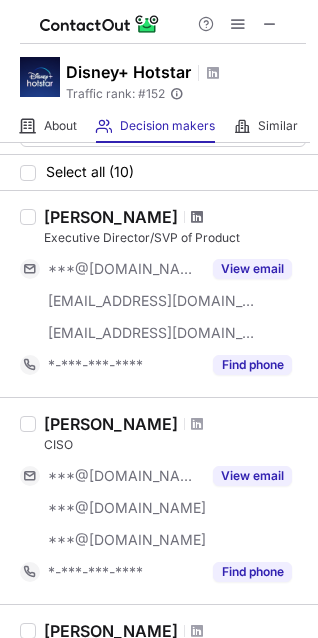 click at bounding box center (197, 217) 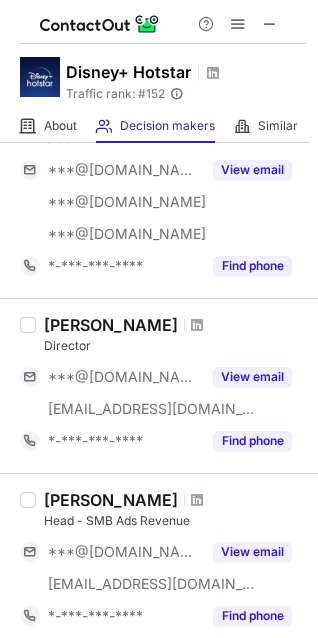 scroll, scrollTop: 348, scrollLeft: 0, axis: vertical 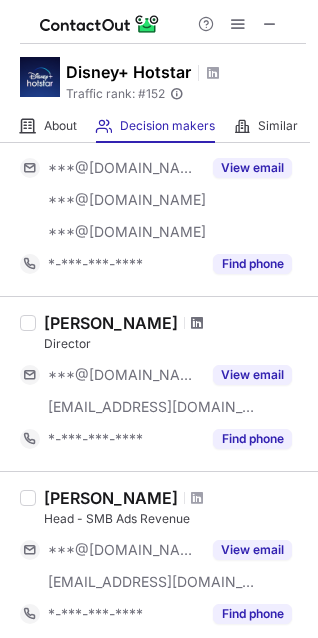 click at bounding box center [197, 323] 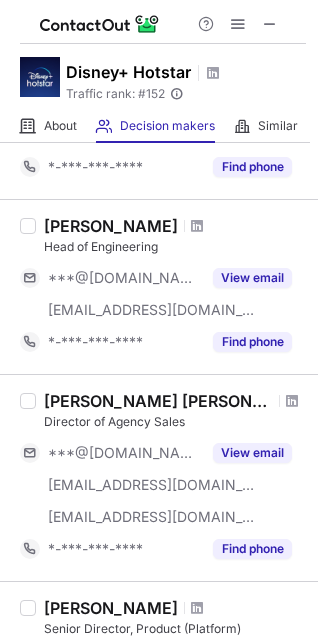 scroll, scrollTop: 1353, scrollLeft: 0, axis: vertical 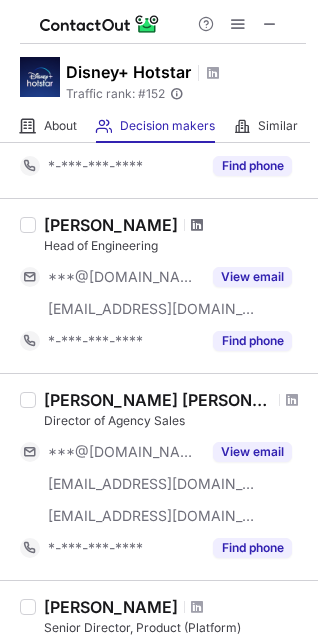 click at bounding box center (197, 225) 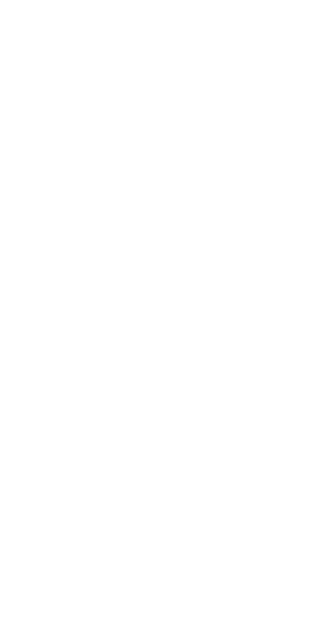 scroll, scrollTop: 0, scrollLeft: 0, axis: both 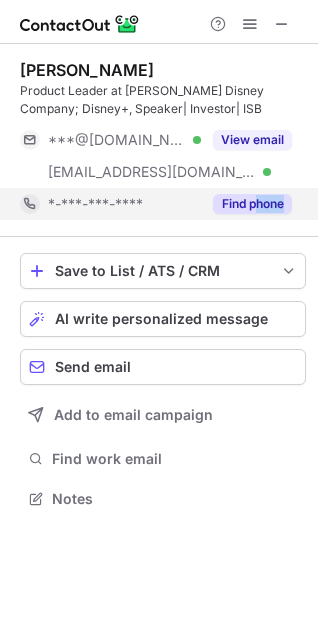 drag, startPoint x: 247, startPoint y: 225, endPoint x: 256, endPoint y: 191, distance: 35.17101 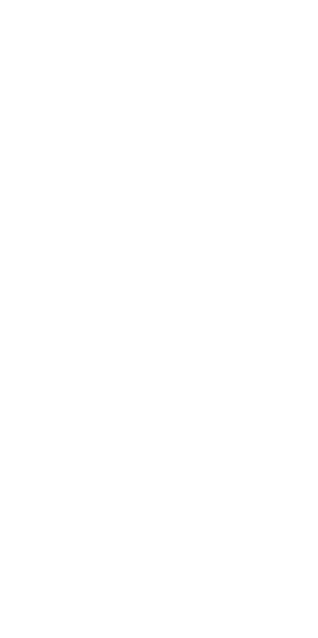 scroll, scrollTop: 0, scrollLeft: 0, axis: both 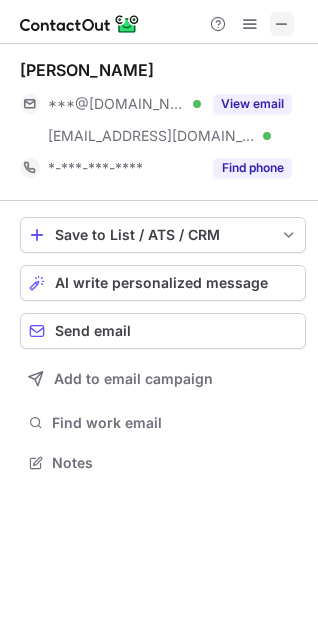 click at bounding box center [282, 24] 